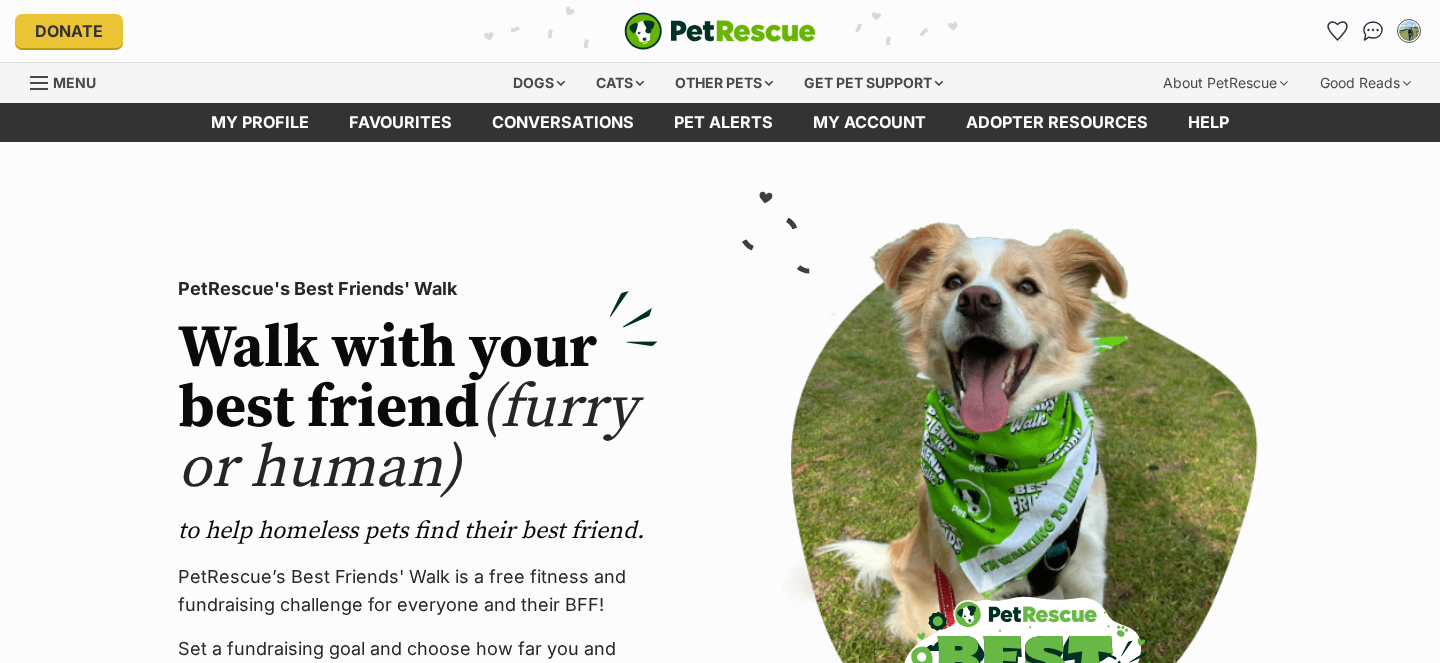 scroll, scrollTop: 0, scrollLeft: 0, axis: both 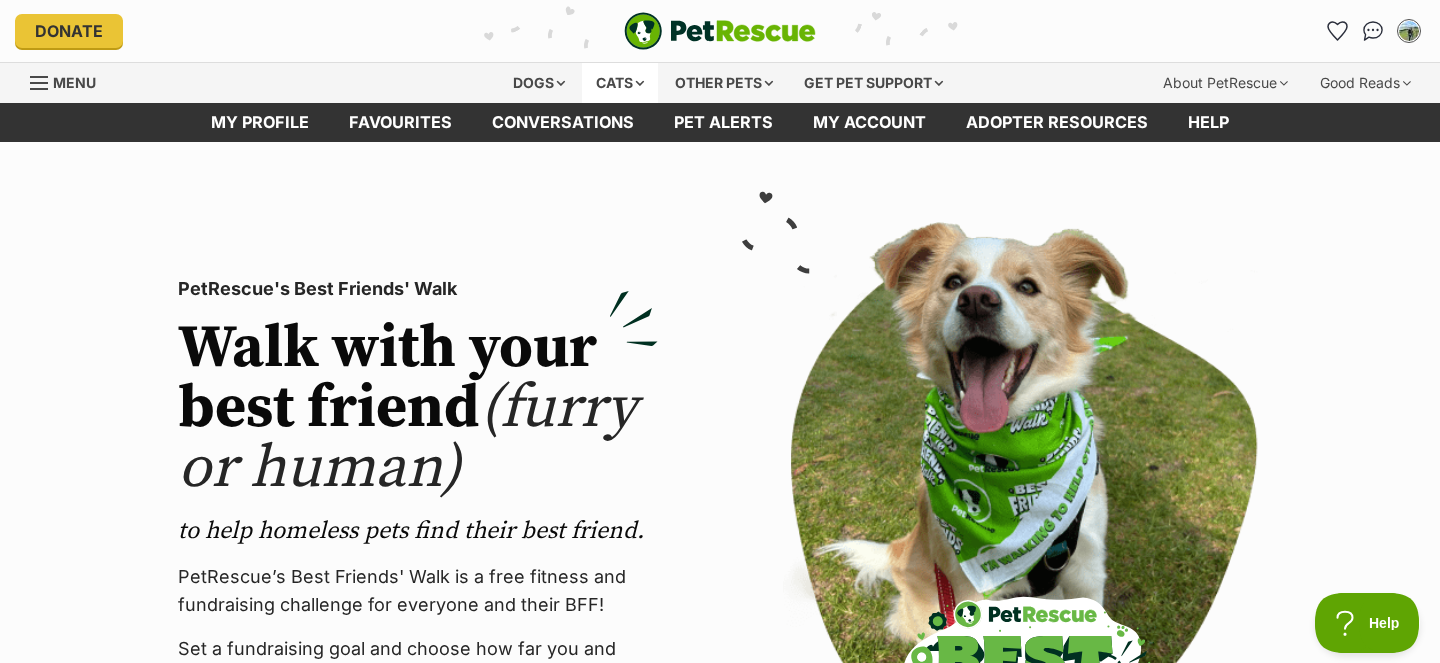 click on "Cats" at bounding box center [620, 83] 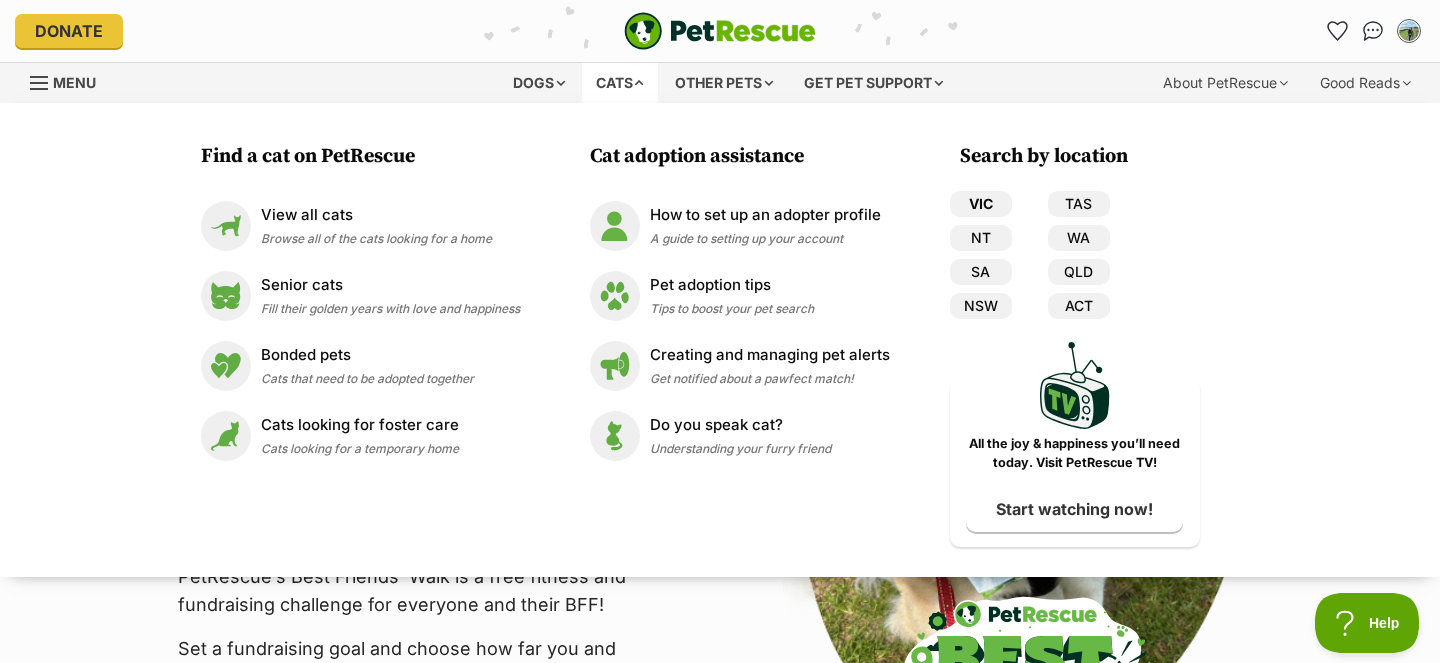 click on "VIC" at bounding box center (981, 204) 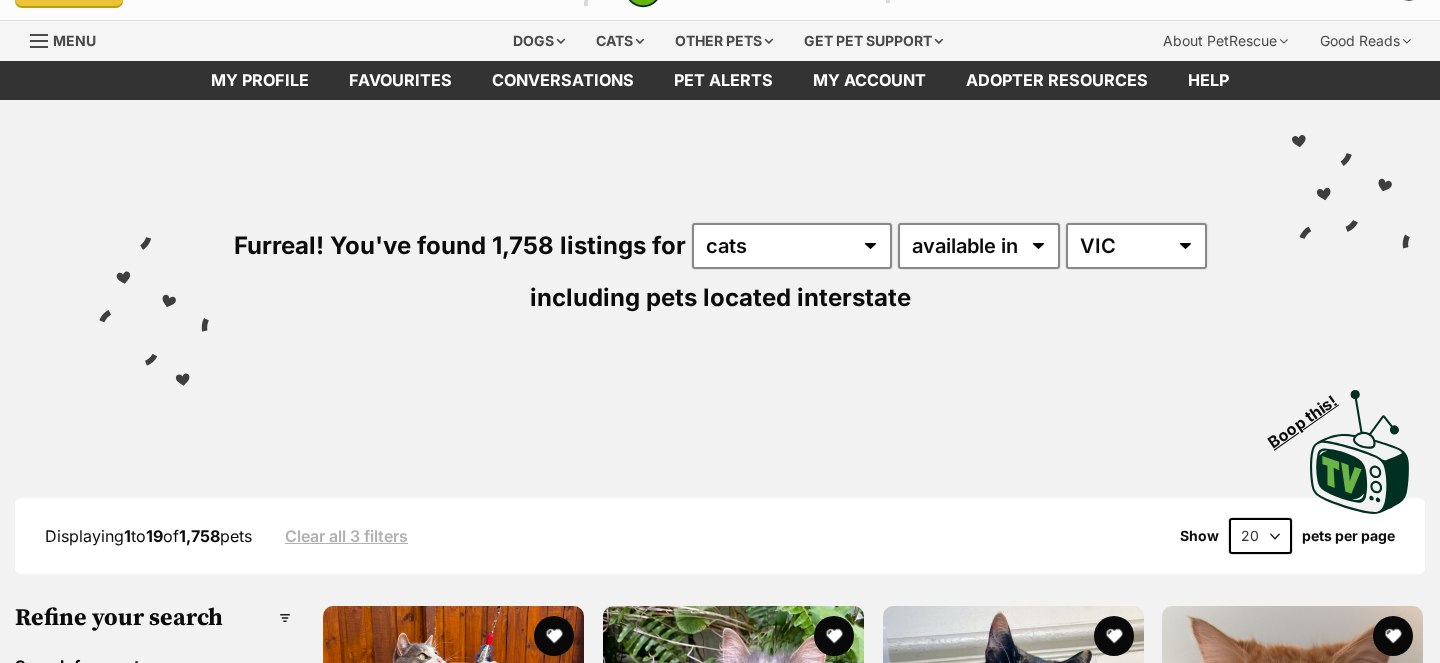 scroll, scrollTop: 0, scrollLeft: 0, axis: both 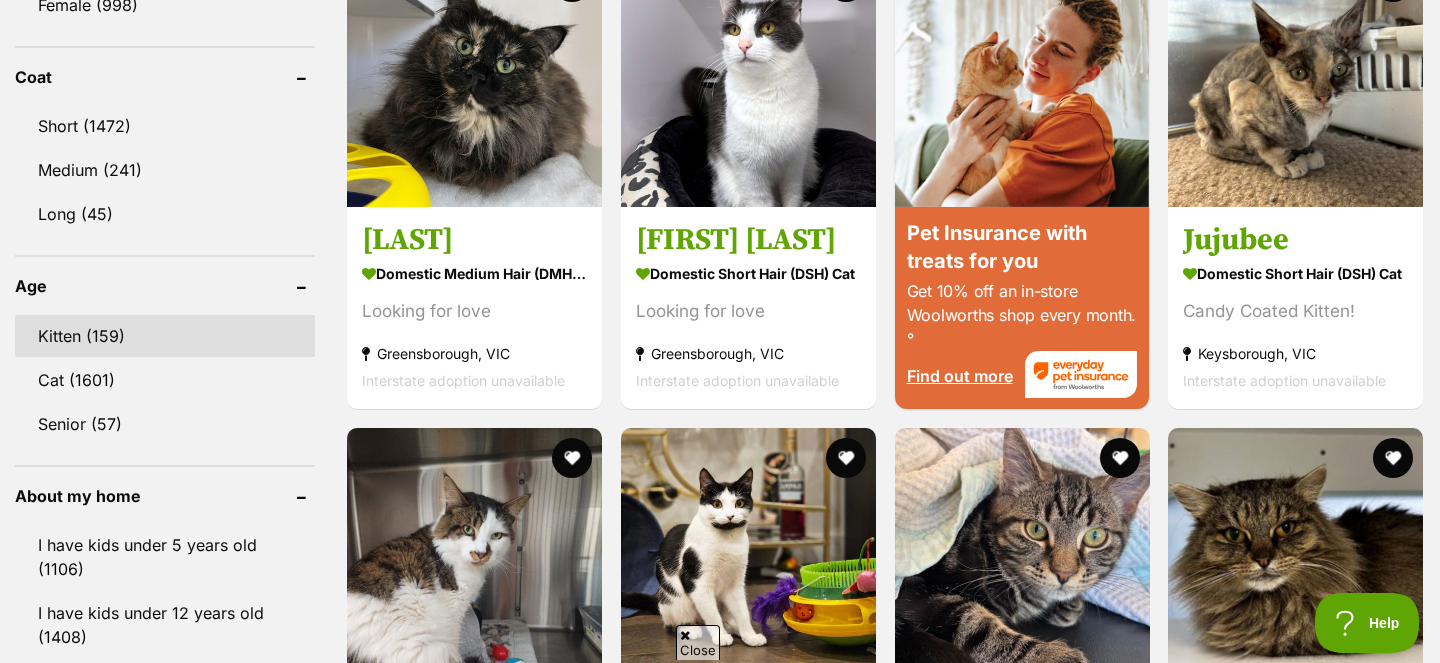 click on "Kitten (159)" at bounding box center (165, 336) 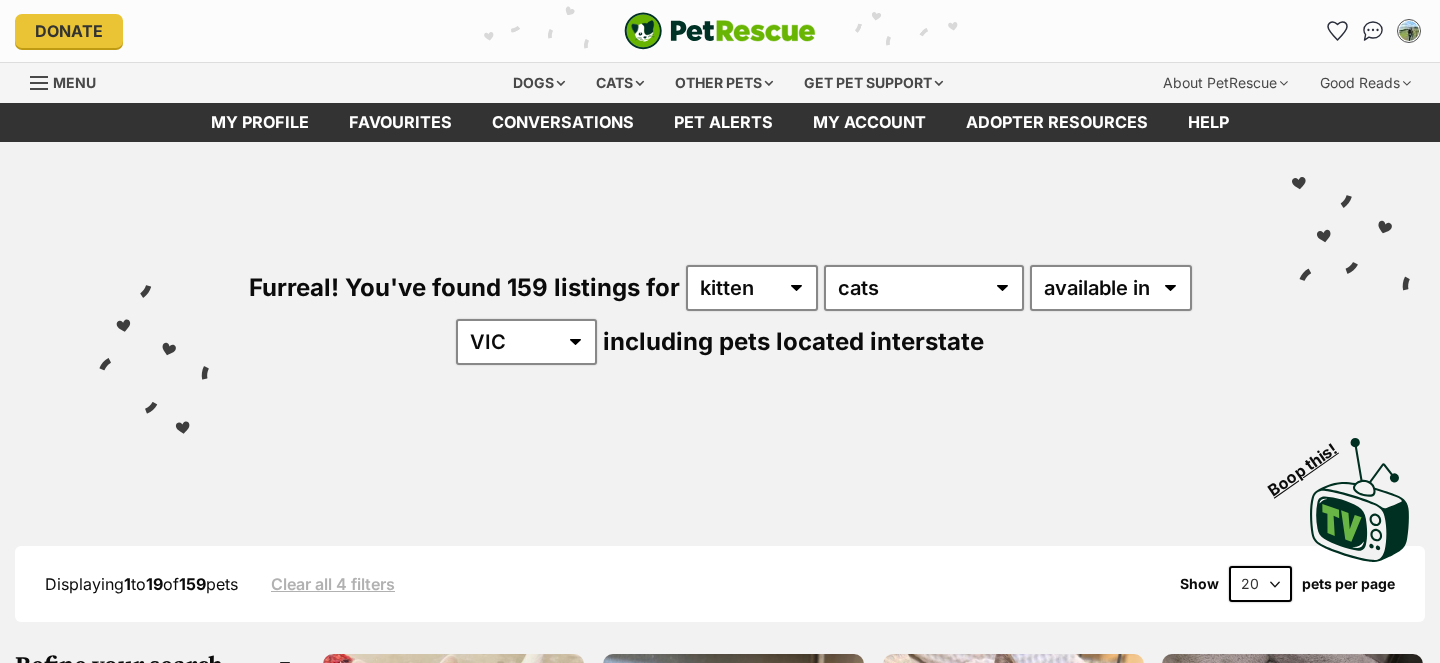scroll, scrollTop: 0, scrollLeft: 0, axis: both 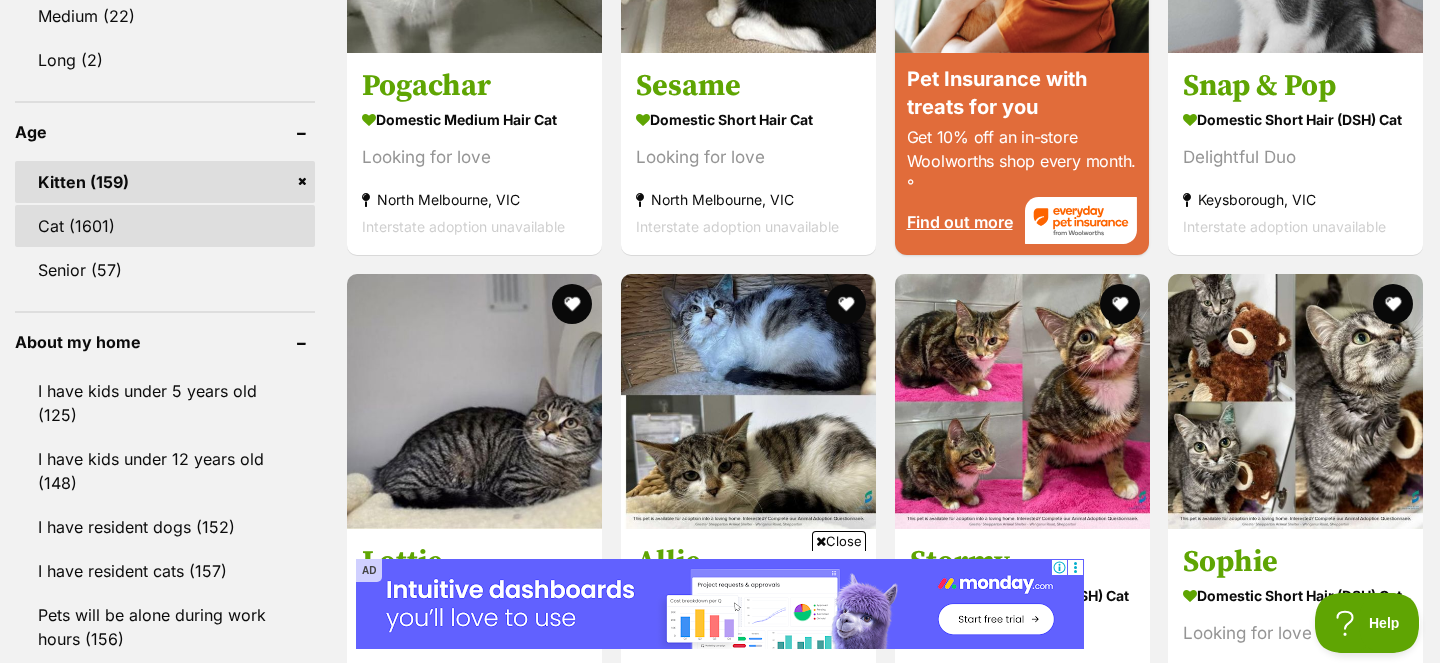click on "Cat (1601)" at bounding box center [165, 226] 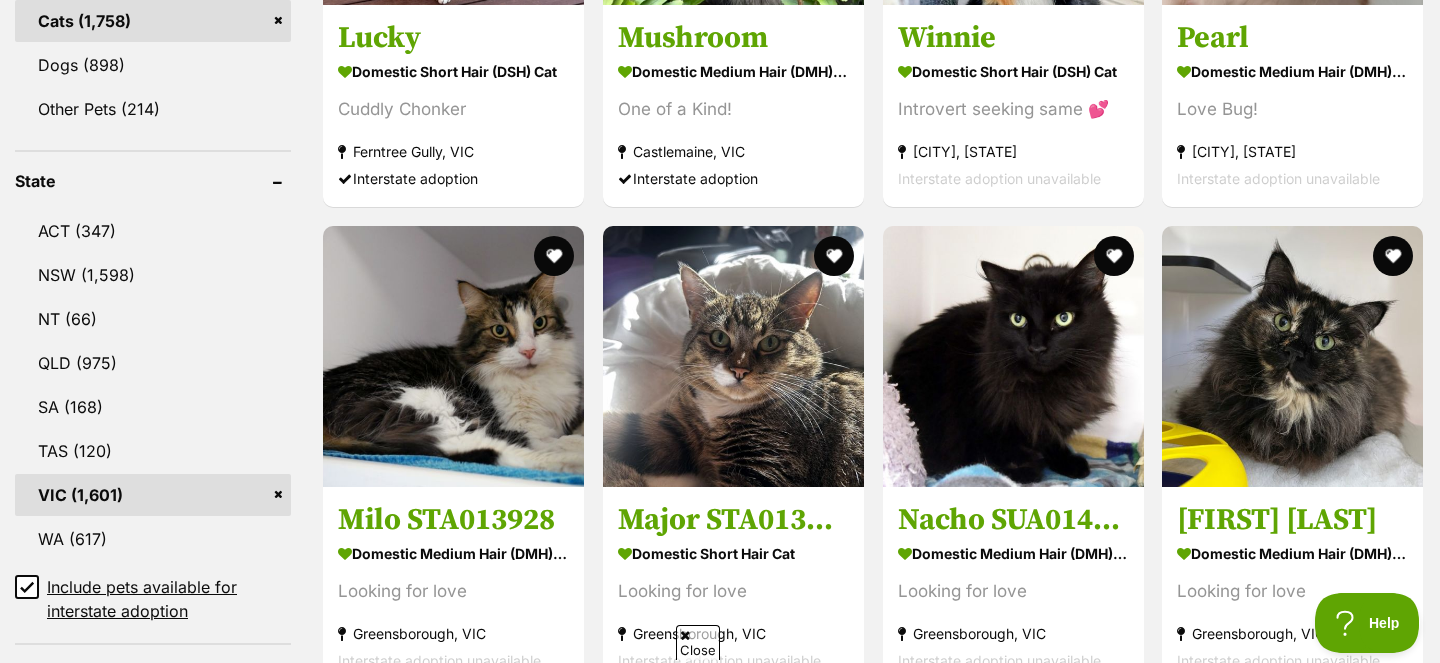 scroll, scrollTop: 0, scrollLeft: 0, axis: both 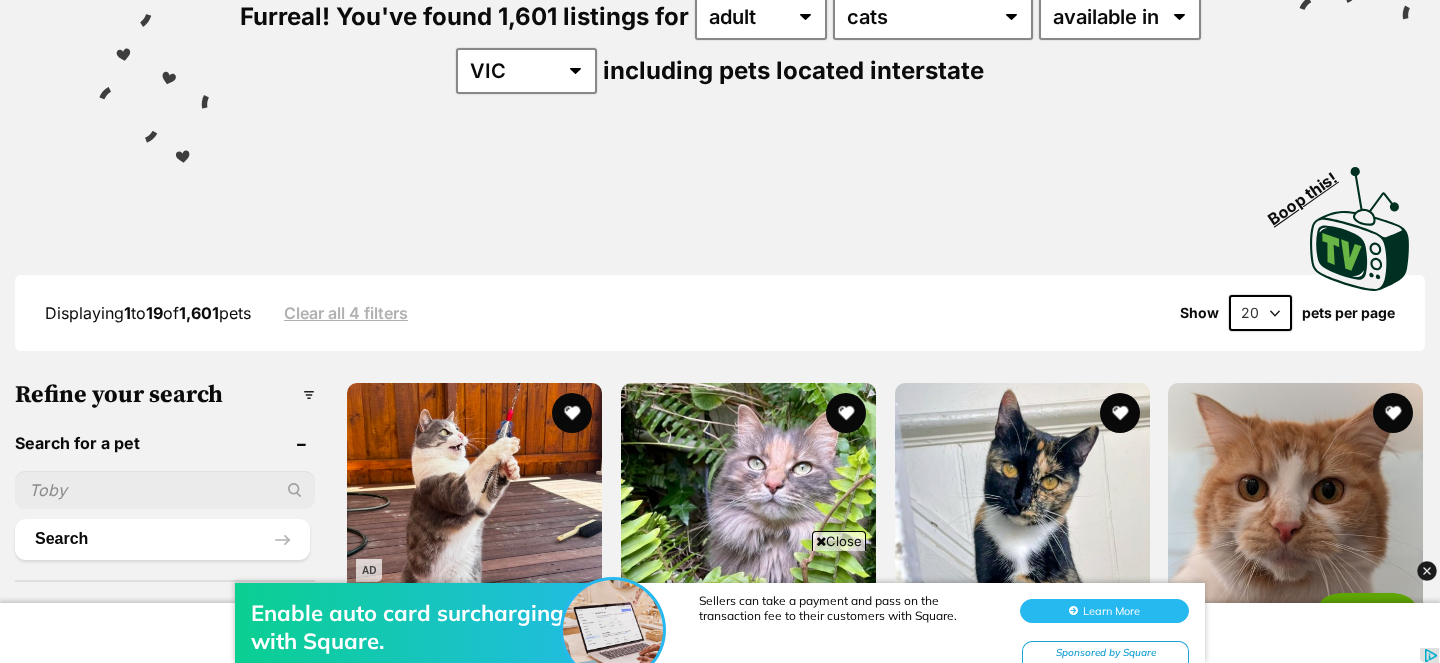 click on "20 40 60" at bounding box center (1260, 313) 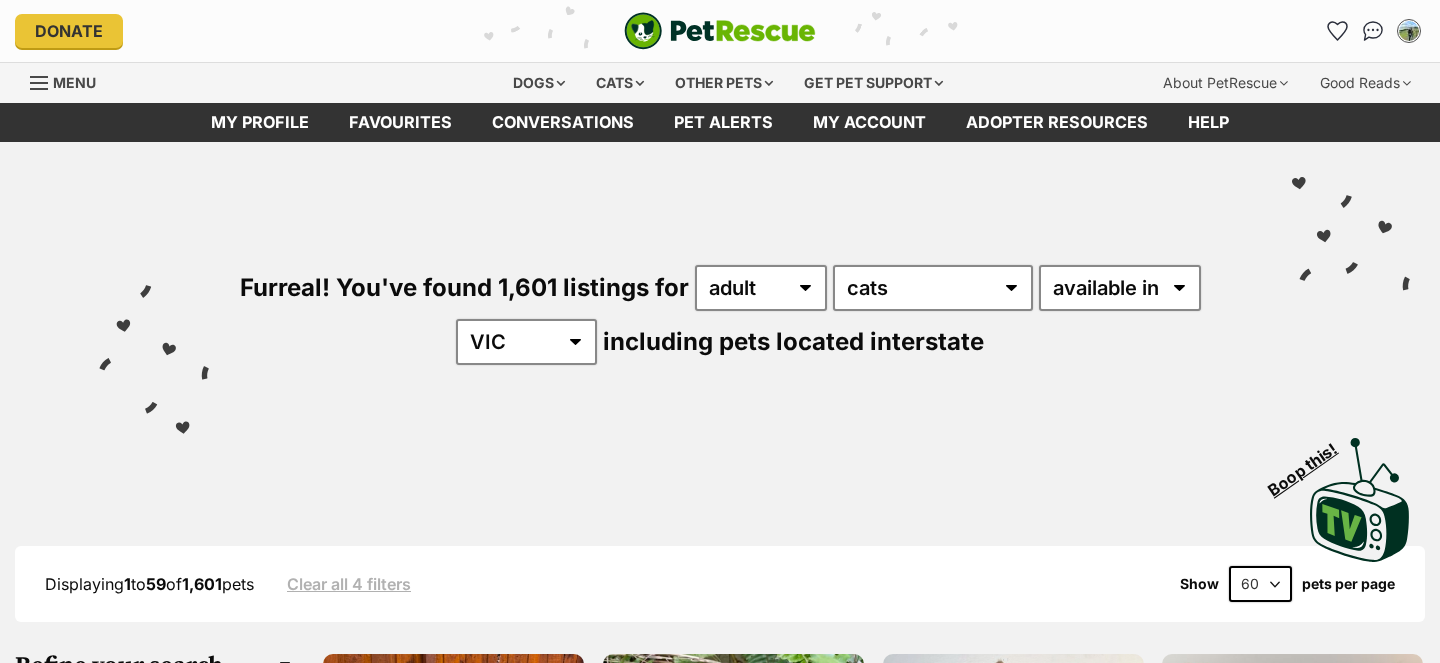 scroll, scrollTop: 0, scrollLeft: 0, axis: both 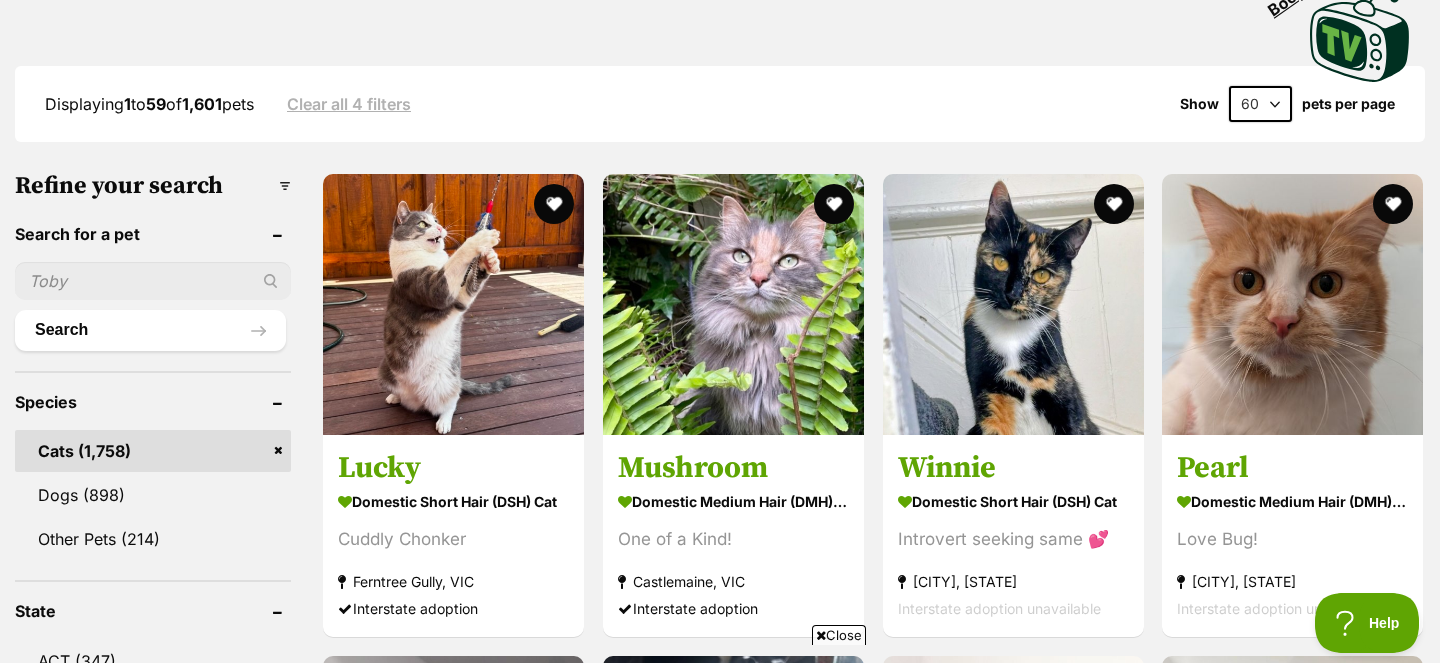 click on "Refine your search" at bounding box center (153, 186) 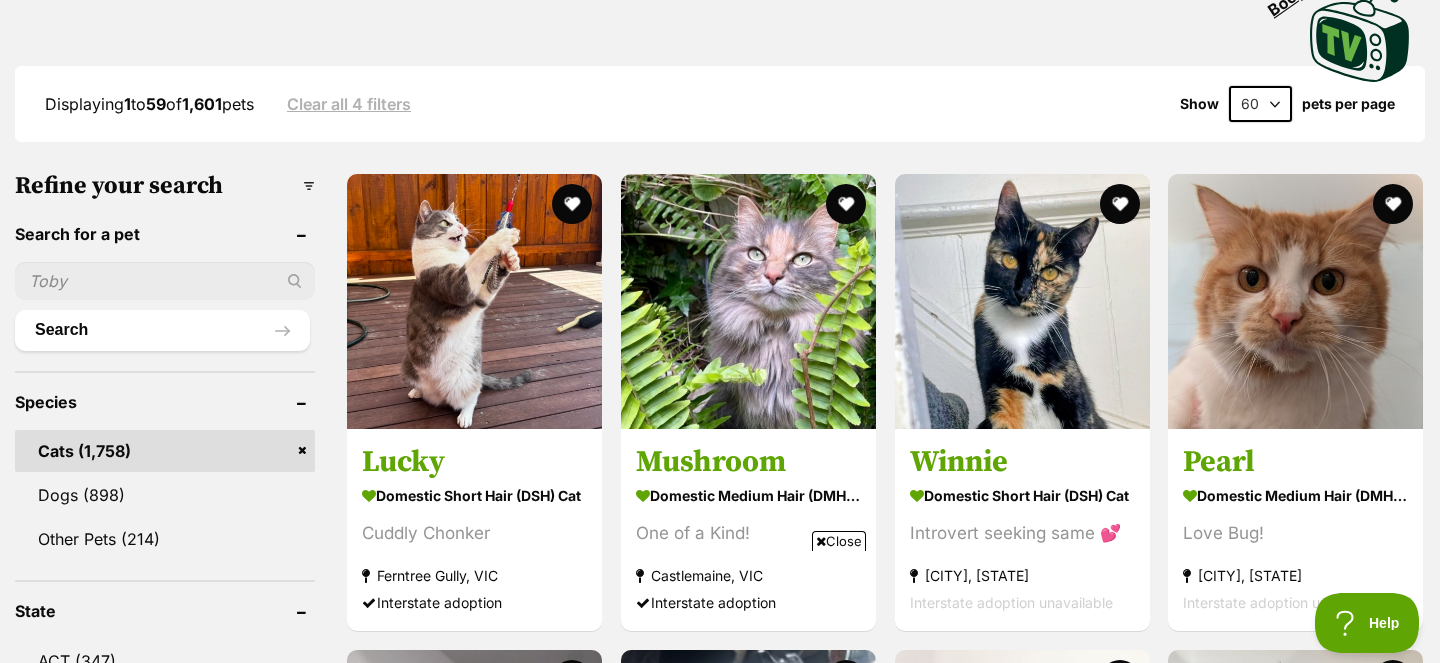 scroll, scrollTop: 0, scrollLeft: 0, axis: both 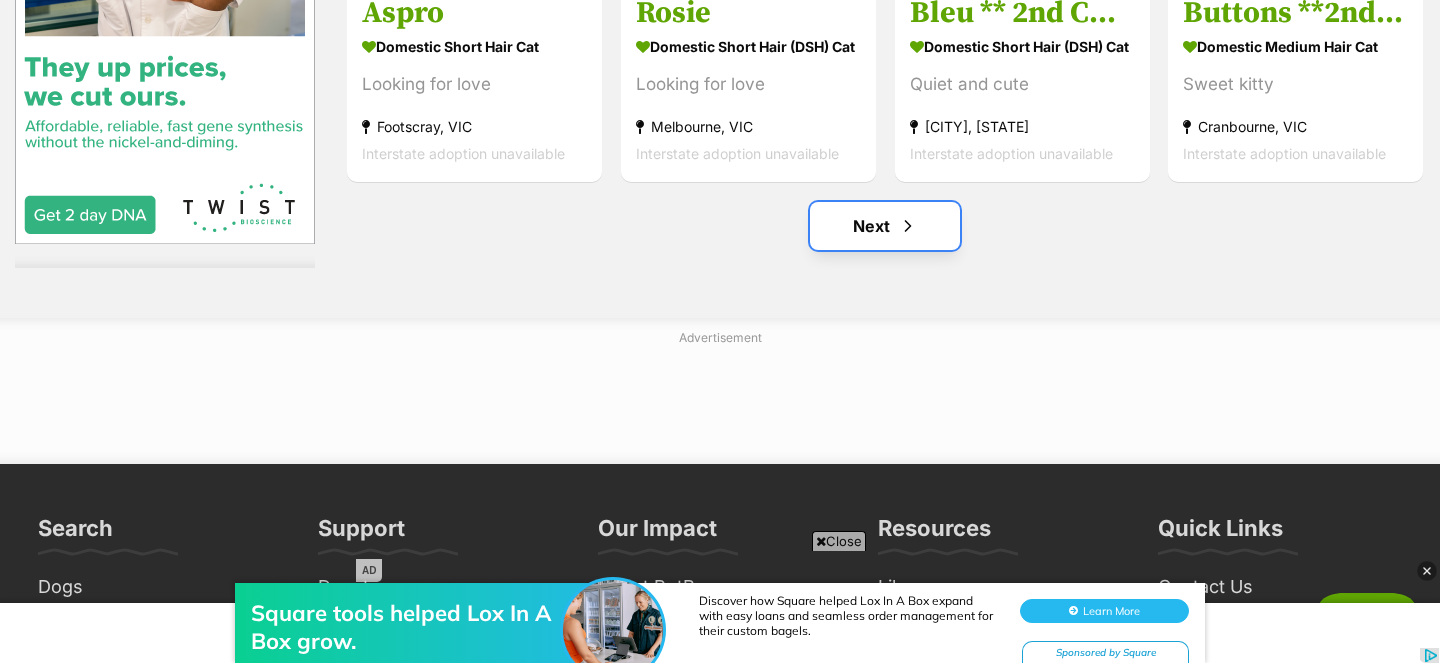 click on "Next" at bounding box center (885, 226) 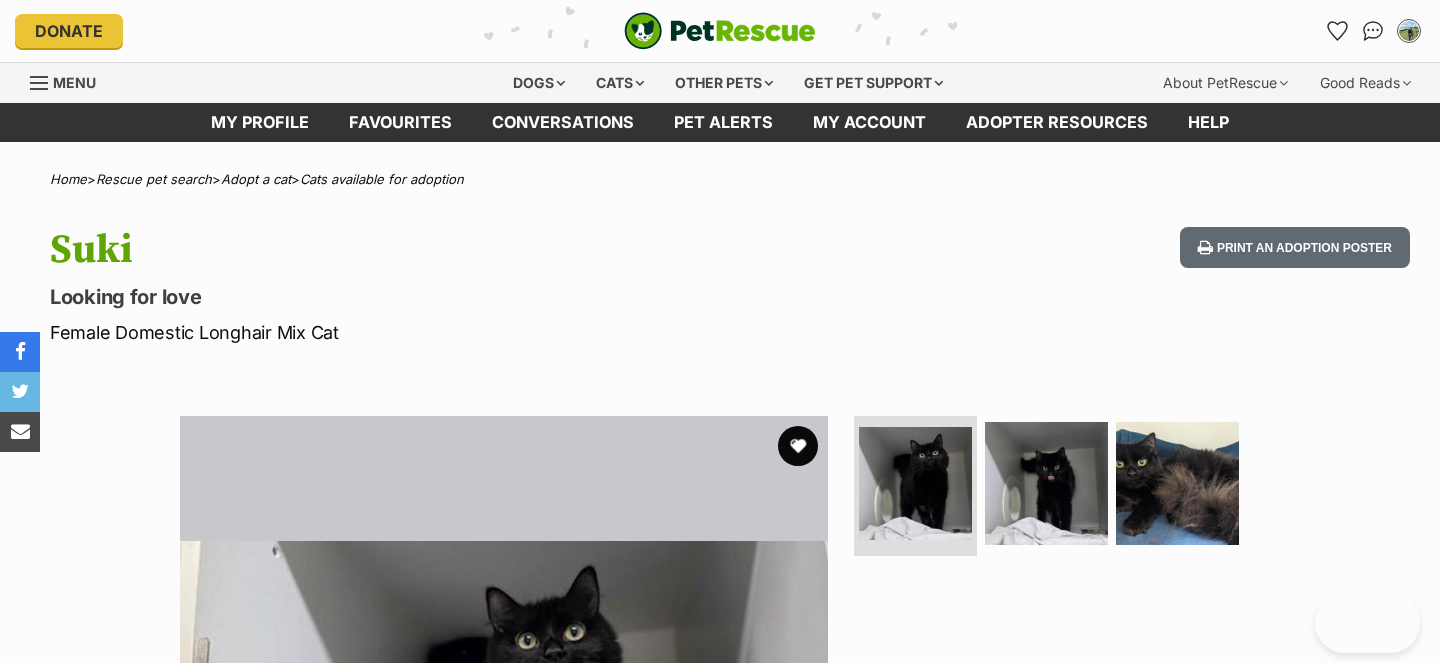 scroll, scrollTop: 0, scrollLeft: 0, axis: both 